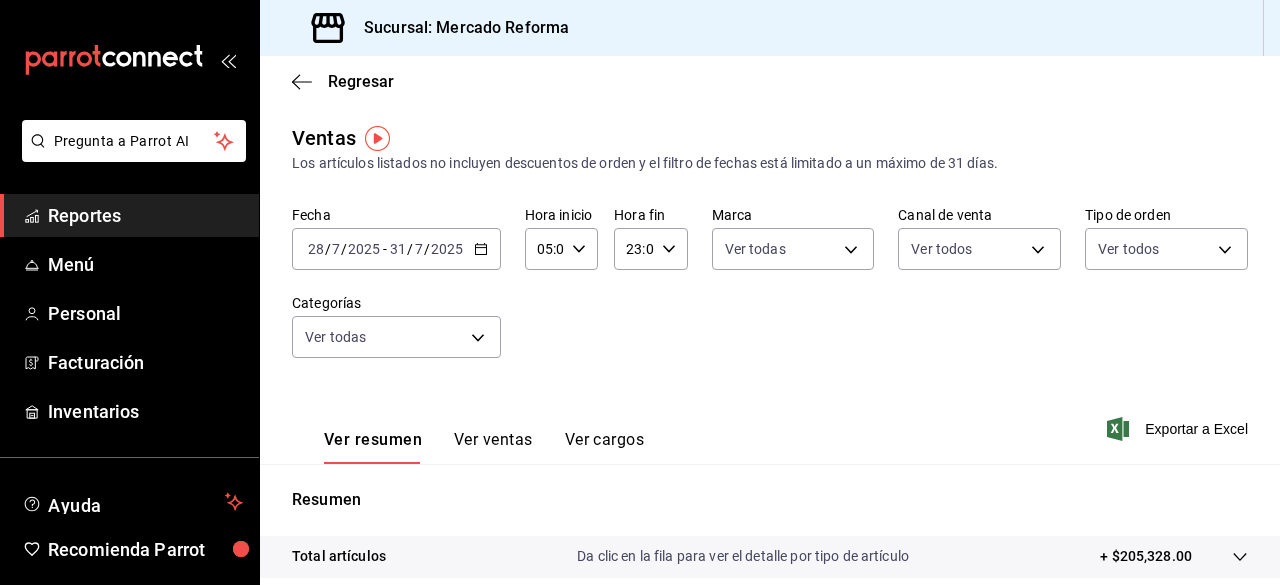 scroll, scrollTop: 0, scrollLeft: 0, axis: both 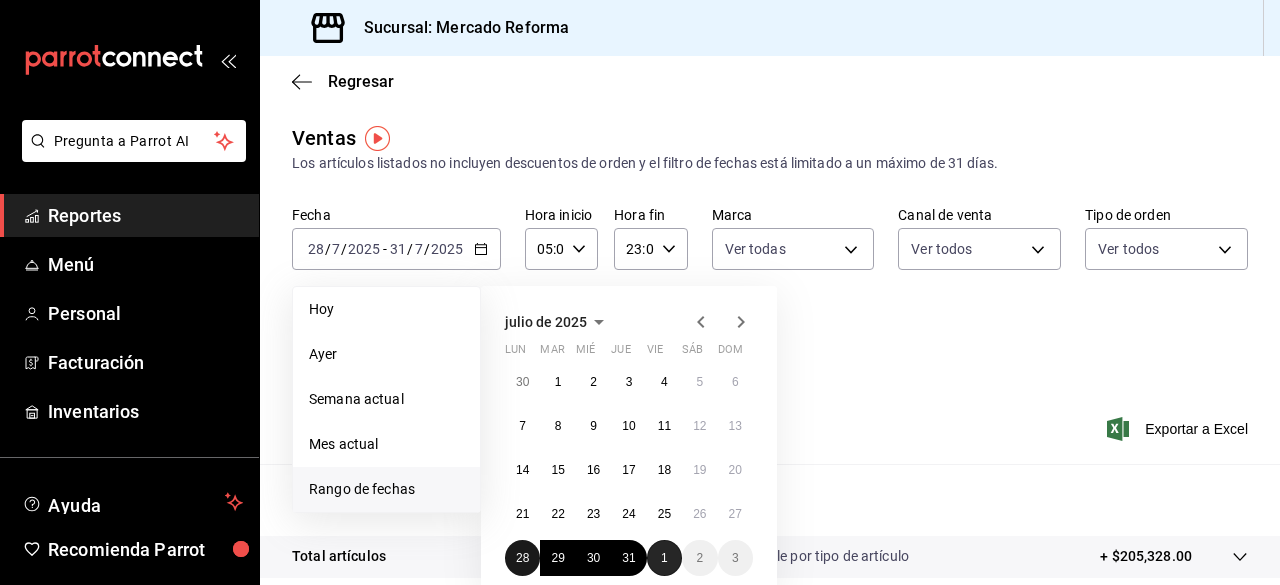 drag, startPoint x: 516, startPoint y: 555, endPoint x: 660, endPoint y: 561, distance: 144.12494 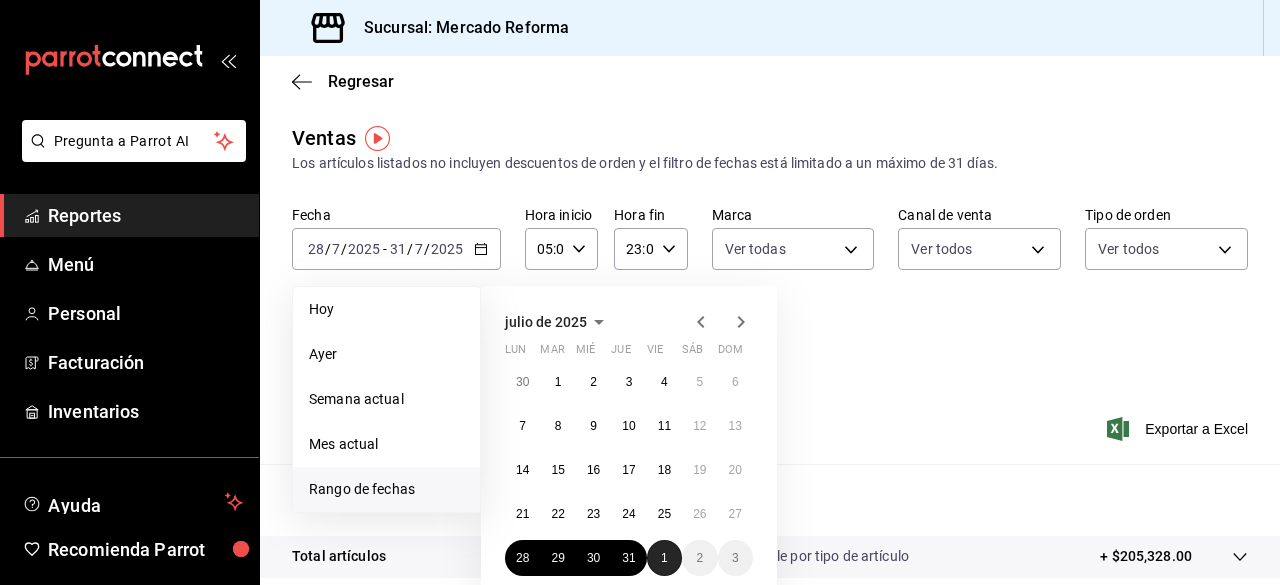 click on "1" at bounding box center [664, 558] 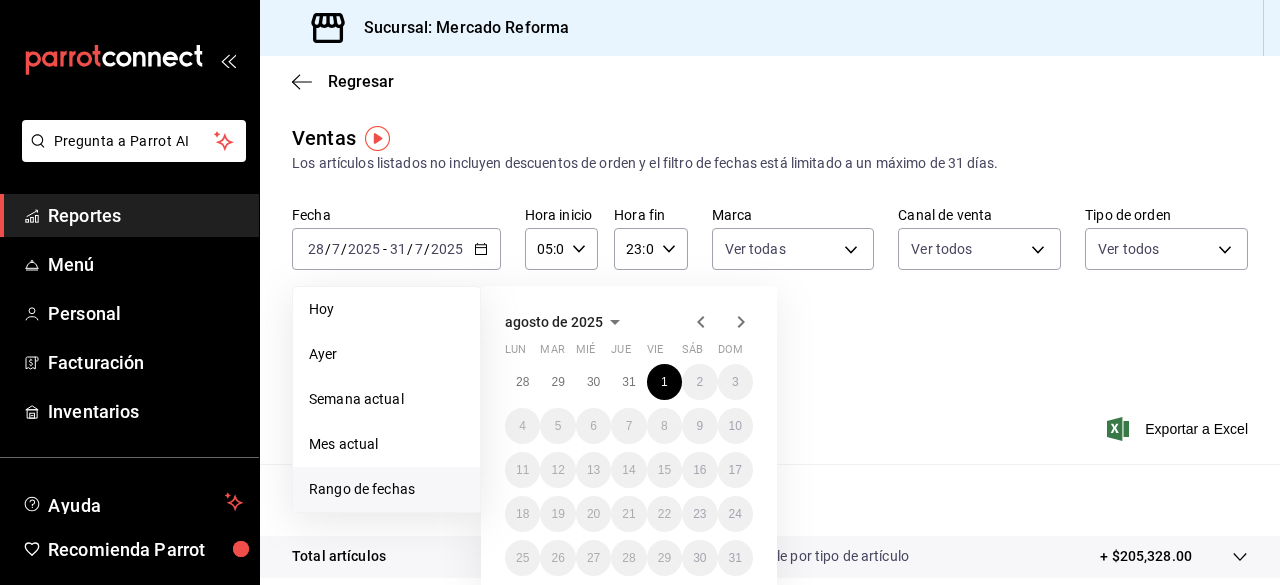 click on "agosto de [YEAR] lun mar mié jue vie sáb dom 28 29 30 31 1 2 3 4 5 6 7 8 9 10 11 12 13 14 15 16 17 18 19 20 21 22 23 24 25 26 27 28 29 30 31" at bounding box center [656, 423] 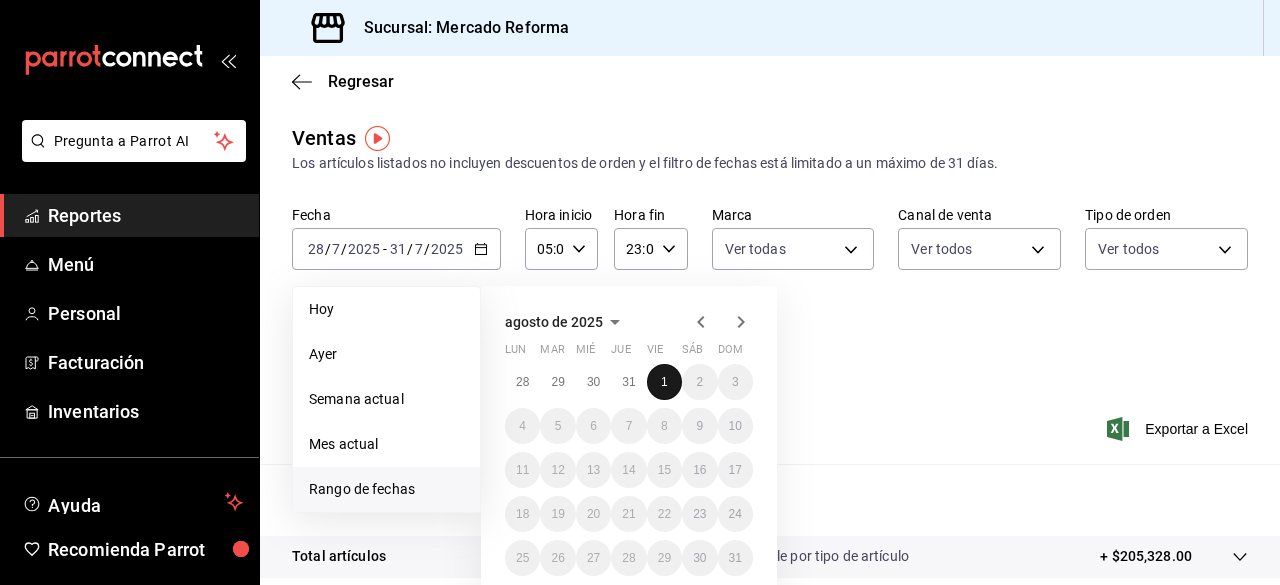 click on "1" at bounding box center (664, 382) 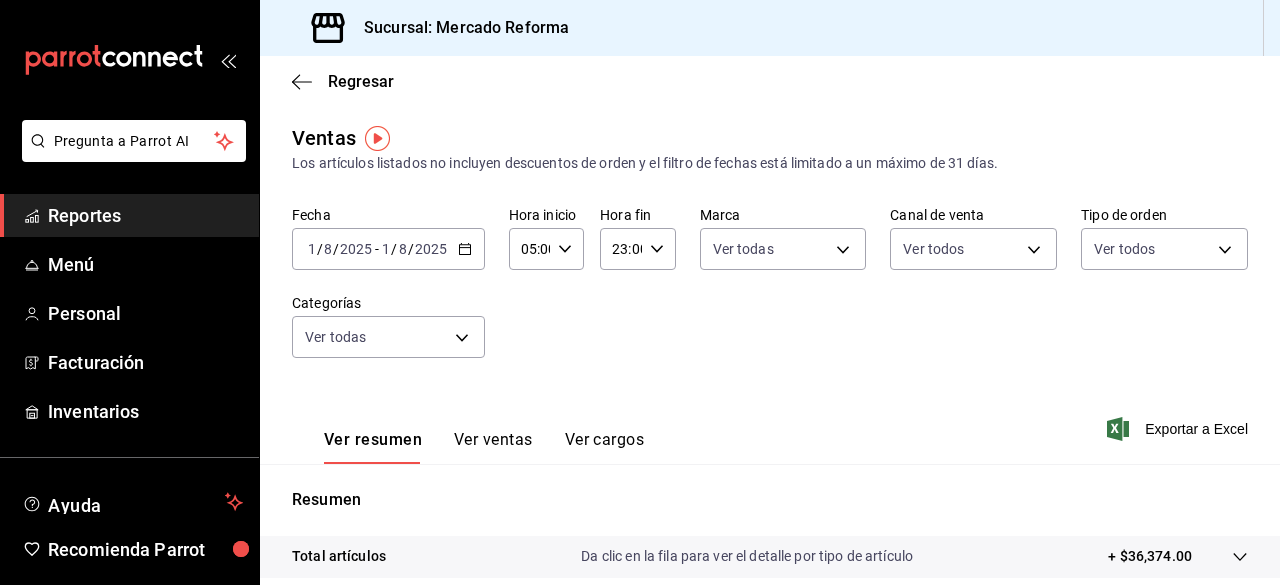 click 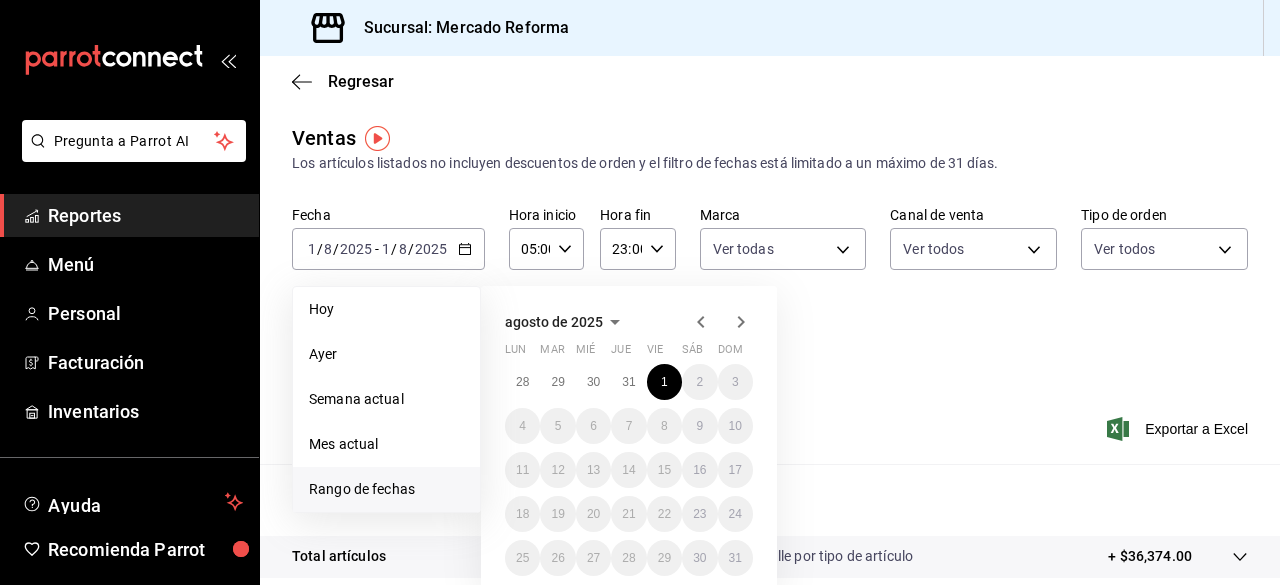click 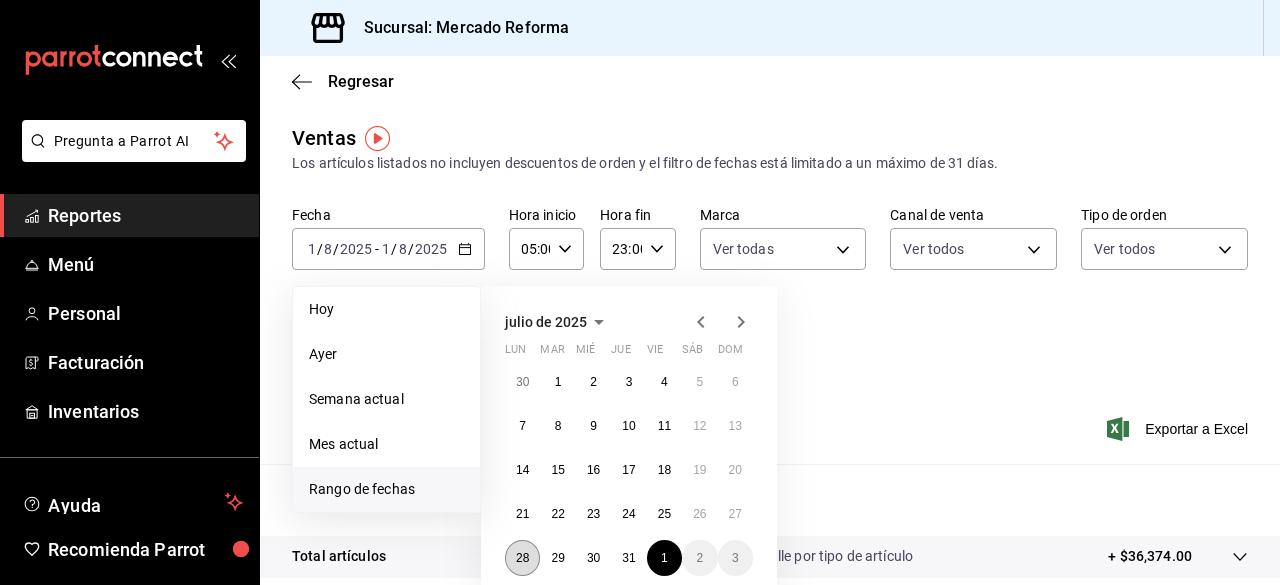 click on "28" at bounding box center [522, 558] 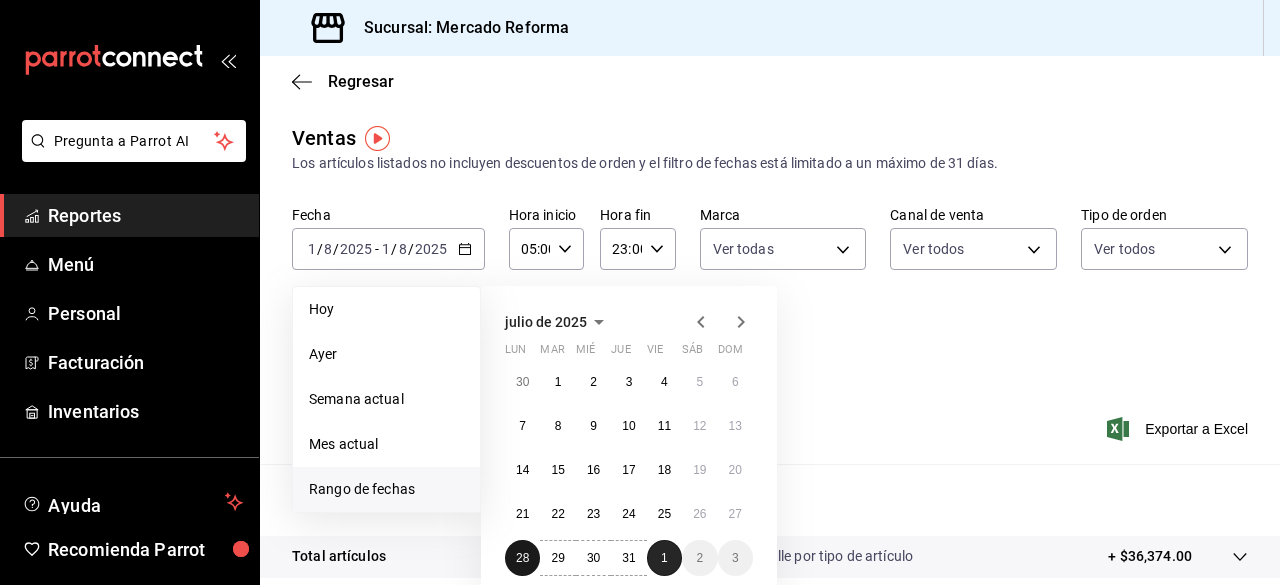 drag, startPoint x: 522, startPoint y: 561, endPoint x: 656, endPoint y: 558, distance: 134.03358 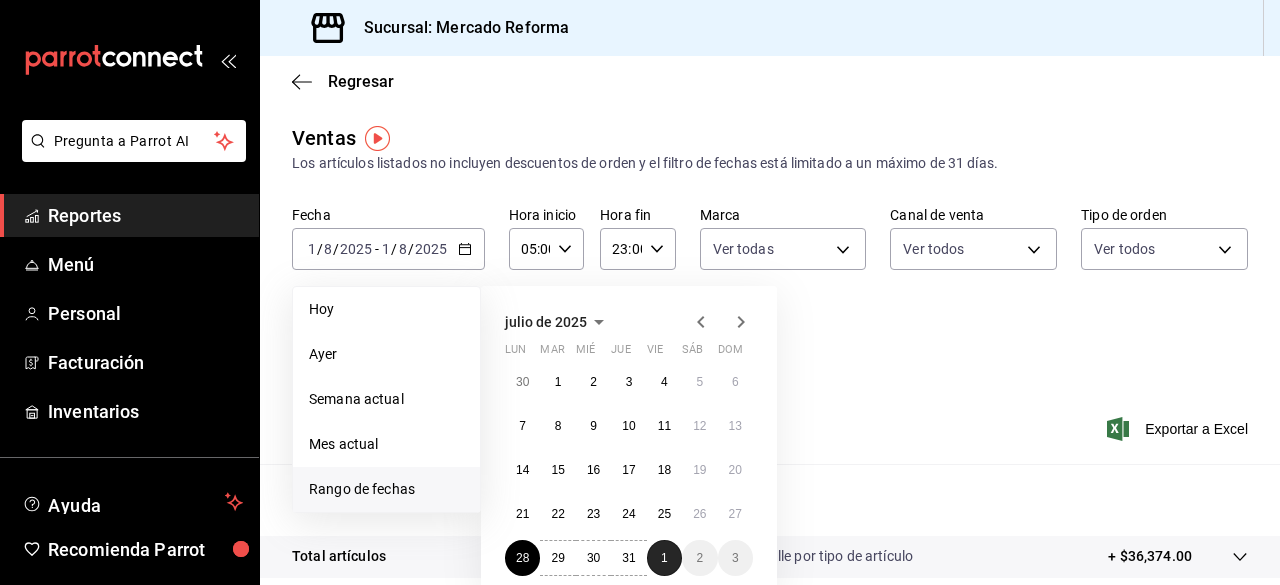 click on "1" at bounding box center [664, 558] 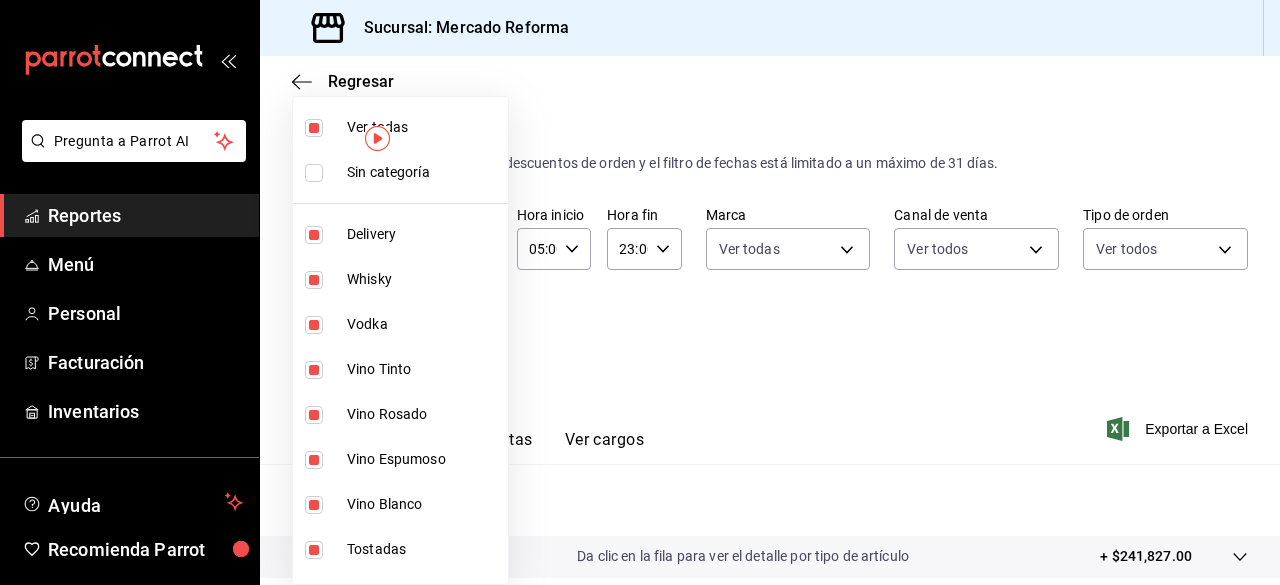 click on "Pregunta a Parrot AI Reportes   Menú   Personal   Facturación   Inventarios   Ayuda Recomienda Parrot   [FIRST] [LAST]   Sugerir nueva función   Sucursal: Mercado Reforma Regresar Ventas Los artículos listados no incluyen descuentos de orden y el filtro de fechas está limitado a un máximo de 31 días. Fecha [YEAR]-[MONTH]-[DAY] [DAY] / [MONTH] / [YEAR] - [YEAR]-[MONTH]-[DAY] [DAY] / [MONTH] / [YEAR] Hora inicio 05:00 Hora inicio Hora fin 23:00 Hora fin Marca Ver todas ae828a00-f9e9-46fb-a95c-bc024de736cf Canal de venta Ver todos PARROT,UBER_EATS,RAPPI,DIDI_FOOD,ONLINE Tipo de orden Ver todos 543b6f55-63b3-4283-b38a-1c71103a1357,8967f16d-2e4d-4984-8791-673d8c0d58d4,EXTERNAL Categorías Ver todas Ver resumen Ver ventas Ver cargos Exportar a Excel Resumen Total artículos Da clic en la fila para ver el detalle por tipo de artículo + $241,827.00 Cargos por servicio  Sin datos por que no se pueden calcular debido al filtro de categorías seleccionado Venta bruta = $241,827.00 Descuentos totales Certificados de regalo Venta total = $241,827.00" at bounding box center [640, 292] 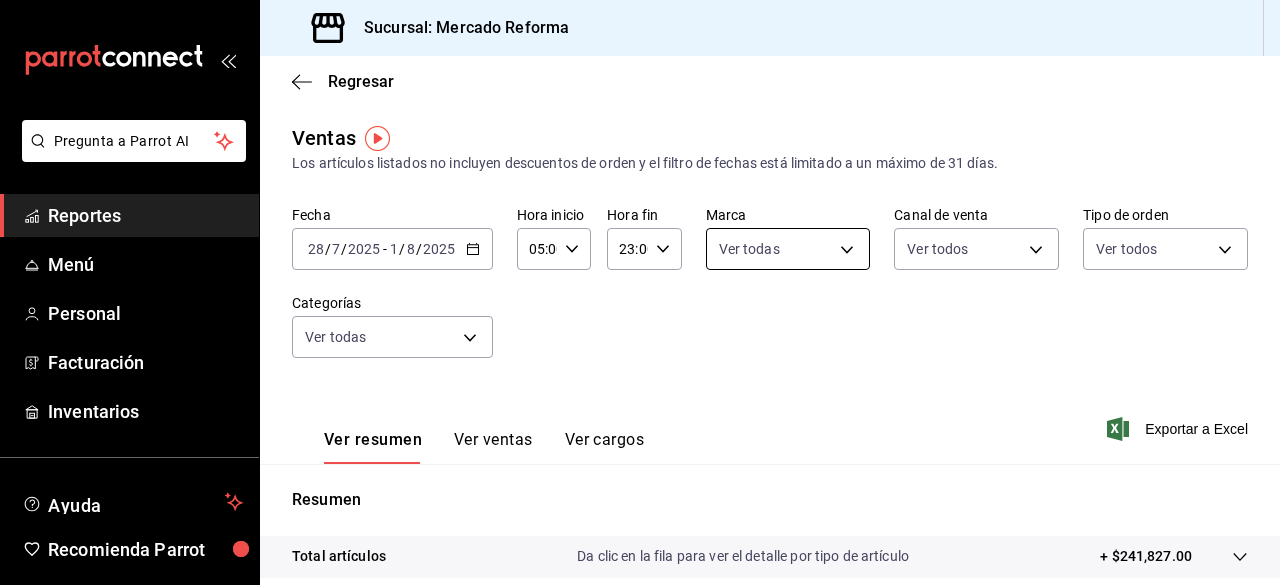 click on "Pregunta a Parrot AI Reportes   Menú   Personal   Facturación   Inventarios   Ayuda Recomienda Parrot   [FIRST] [LAST]   Sugerir nueva función   Sucursal: Mercado Reforma Regresar Ventas Los artículos listados no incluyen descuentos de orden y el filtro de fechas está limitado a un máximo de 31 días. Fecha [YEAR]-[MONTH]-[DAY] [DAY] / [MONTH] / [YEAR] - [YEAR]-[MONTH]-[DAY] [DAY] / [MONTH] / [YEAR] Hora inicio 05:00 Hora inicio Hora fin 23:00 Hora fin Marca Ver todas ae828a00-f9e9-46fb-a95c-bc024de736cf Canal de venta Ver todos PARROT,UBER_EATS,RAPPI,DIDI_FOOD,ONLINE Tipo de orden Ver todos 543b6f55-63b3-4283-b38a-1c71103a1357,8967f16d-2e4d-4984-8791-673d8c0d58d4,EXTERNAL Categorías Ver todas Ver resumen Ver ventas Ver cargos Exportar a Excel Resumen Total artículos Da clic en la fila para ver el detalle por tipo de artículo + $241,827.00 Cargos por servicio  Sin datos por que no se pueden calcular debido al filtro de categorías seleccionado Venta bruta = $241,827.00 Descuentos totales Certificados de regalo Venta total = $241,827.00" at bounding box center [640, 292] 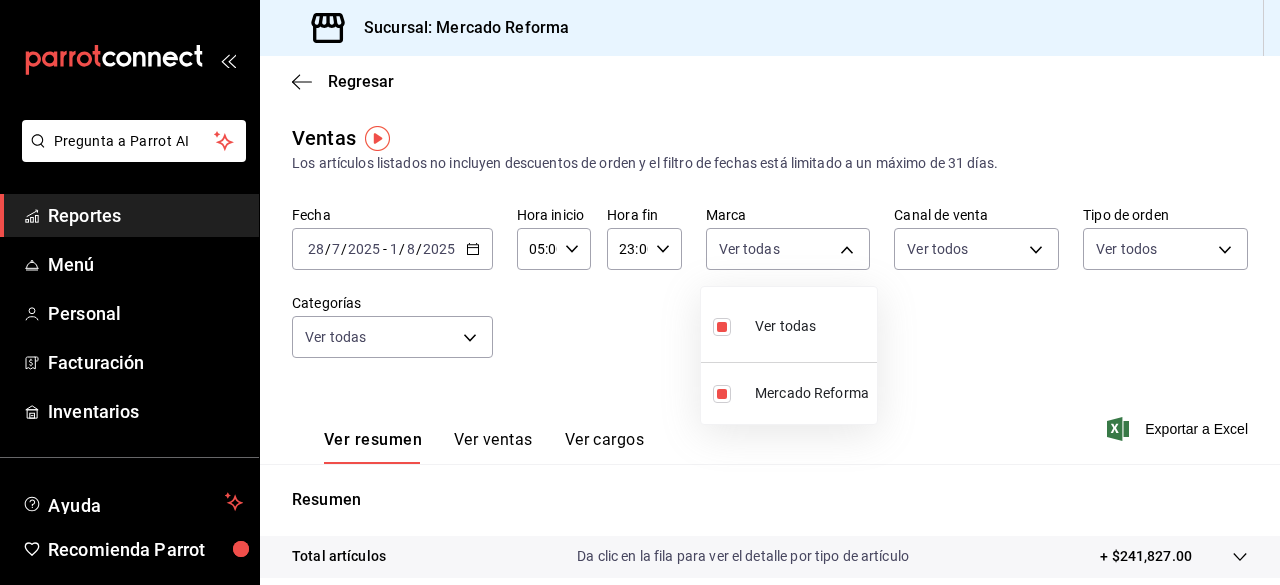 click at bounding box center (640, 292) 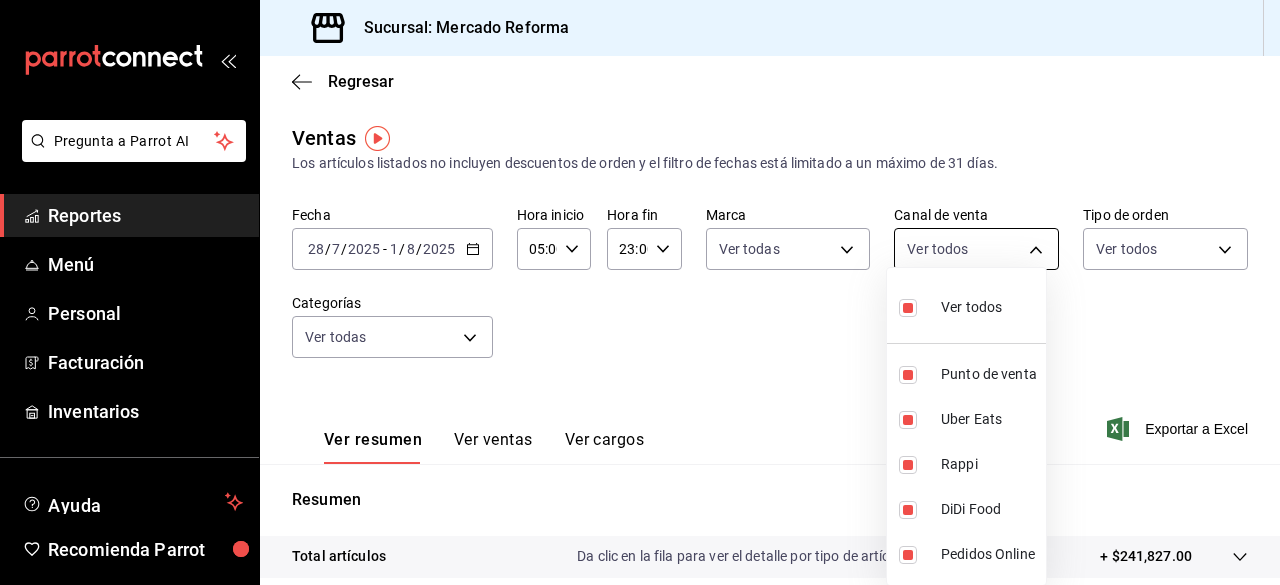 click on "Pregunta a Parrot AI Reportes   Menú   Personal   Facturación   Inventarios   Ayuda Recomienda Parrot   [FIRST] [LAST]   Sugerir nueva función   Sucursal: Mercado Reforma Regresar Ventas Los artículos listados no incluyen descuentos de orden y el filtro de fechas está limitado a un máximo de 31 días. Fecha [YEAR]-[MONTH]-[DAY] [DAY] / [MONTH] / [YEAR] - [YEAR]-[MONTH]-[DAY] [DAY] / [MONTH] / [YEAR] Hora inicio 05:00 Hora inicio Hora fin 23:00 Hora fin Marca Ver todas ae828a00-f9e9-46fb-a95c-bc024de736cf Canal de venta Ver todos PARROT,UBER_EATS,RAPPI,DIDI_FOOD,ONLINE Tipo de orden Ver todos 543b6f55-63b3-4283-b38a-1c71103a1357,8967f16d-2e4d-4984-8791-673d8c0d58d4,EXTERNAL Categorías Ver todas Ver resumen Ver ventas Ver cargos Exportar a Excel Resumen Total artículos Da clic en la fila para ver el detalle por tipo de artículo + $241,827.00 Cargos por servicio  Sin datos por que no se pueden calcular debido al filtro de categorías seleccionado Venta bruta = $241,827.00 Descuentos totales Certificados de regalo Venta total = $241,827.00" at bounding box center [640, 292] 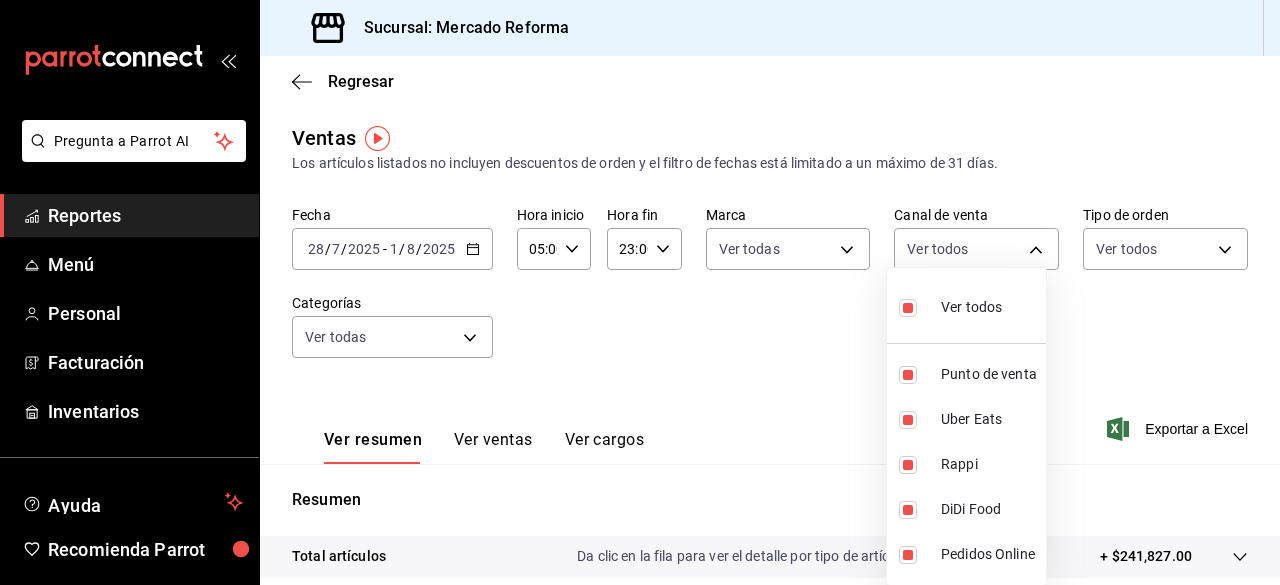 click at bounding box center [640, 292] 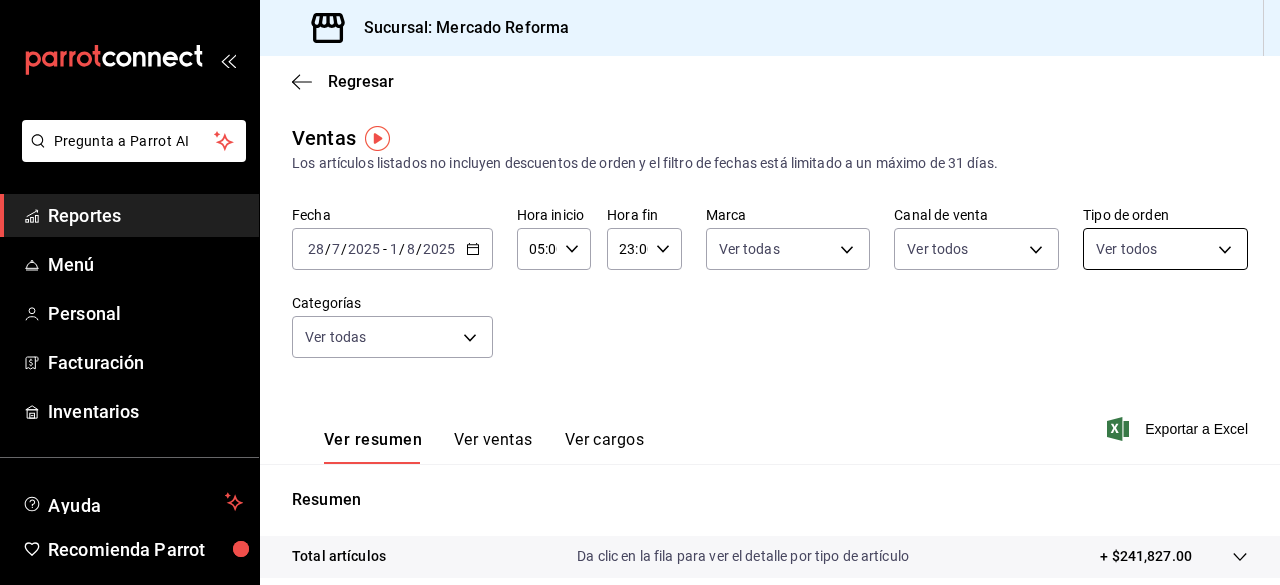 click on "Pregunta a Parrot AI Reportes   Menú   Personal   Facturación   Inventarios   Ayuda Recomienda Parrot   [FIRST] [LAST]   Sugerir nueva función   Sucursal: Mercado Reforma Regresar Ventas Los artículos listados no incluyen descuentos de orden y el filtro de fechas está limitado a un máximo de 31 días. Fecha [YEAR]-[MONTH]-[DAY] [DAY] / [MONTH] / [YEAR] - [YEAR]-[MONTH]-[DAY] [DAY] / [MONTH] / [YEAR] Hora inicio 05:00 Hora inicio Hora fin 23:00 Hora fin Marca Ver todas ae828a00-f9e9-46fb-a95c-bc024de736cf Canal de venta Ver todos PARROT,UBER_EATS,RAPPI,DIDI_FOOD,ONLINE Tipo de orden Ver todos 543b6f55-63b3-4283-b38a-1c71103a1357,8967f16d-2e4d-4984-8791-673d8c0d58d4,EXTERNAL Categorías Ver todas Ver resumen Ver ventas Ver cargos Exportar a Excel Resumen Total artículos Da clic en la fila para ver el detalle por tipo de artículo + $241,827.00 Cargos por servicio  Sin datos por que no se pueden calcular debido al filtro de categorías seleccionado Venta bruta = $241,827.00 Descuentos totales Certificados de regalo Venta total = $241,827.00" at bounding box center (640, 292) 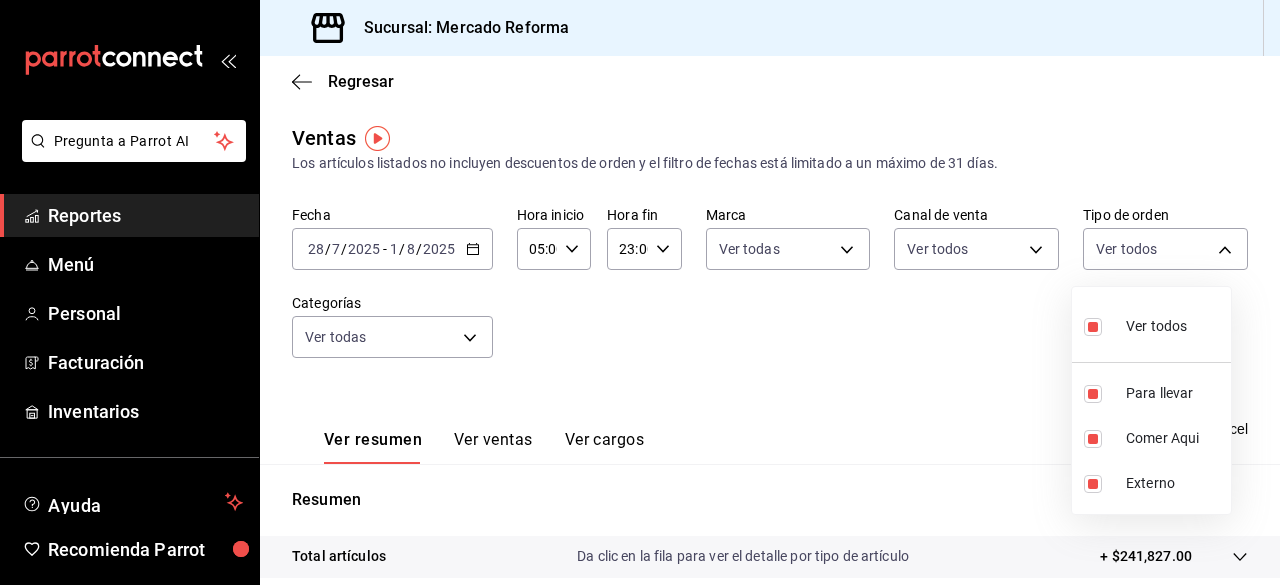 click at bounding box center [640, 292] 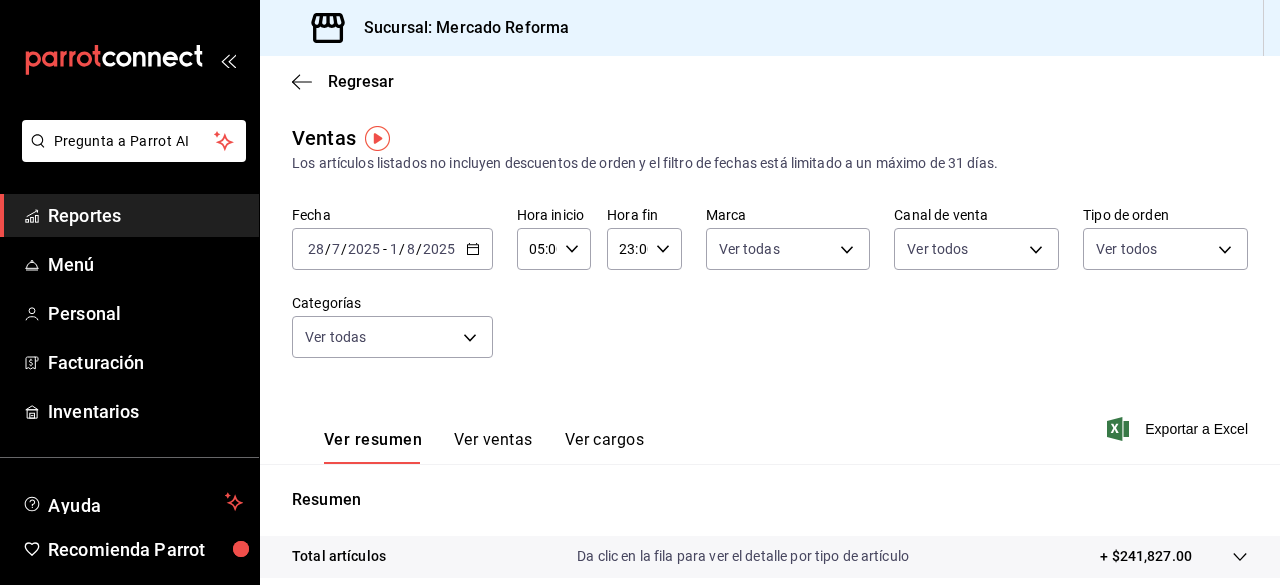 click 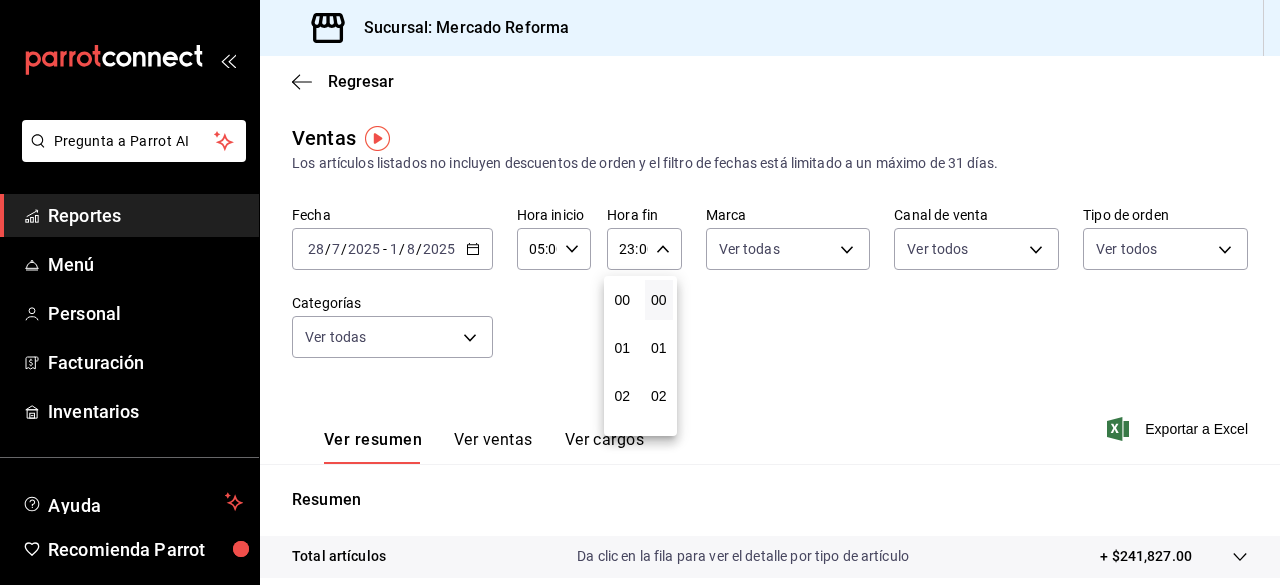 scroll, scrollTop: 992, scrollLeft: 0, axis: vertical 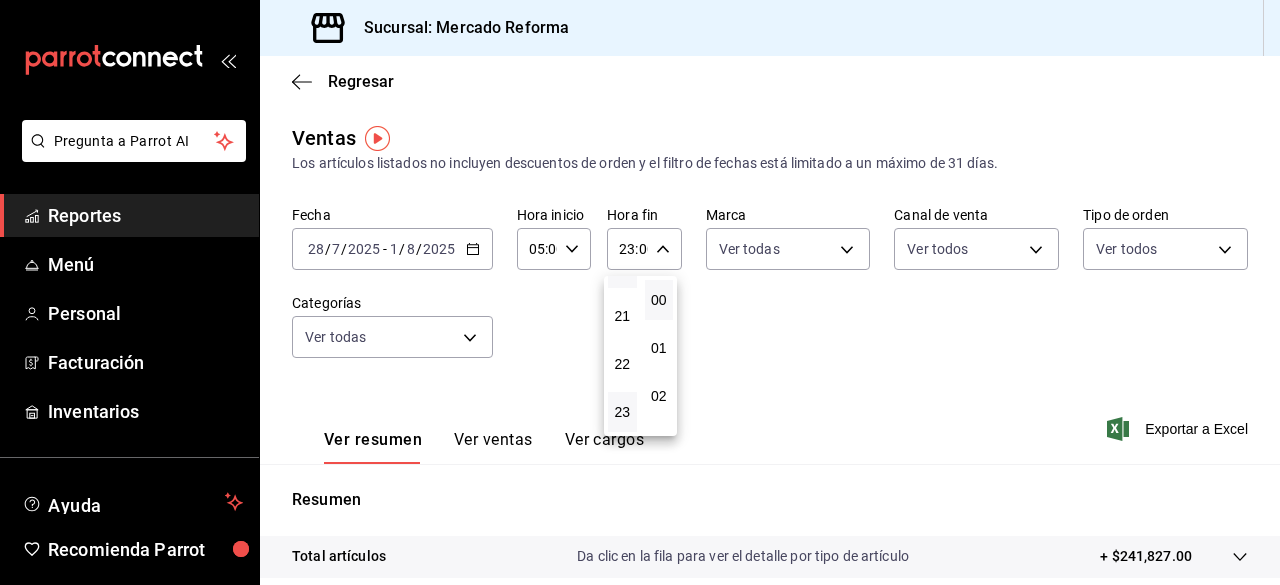 click on "20" at bounding box center [622, 268] 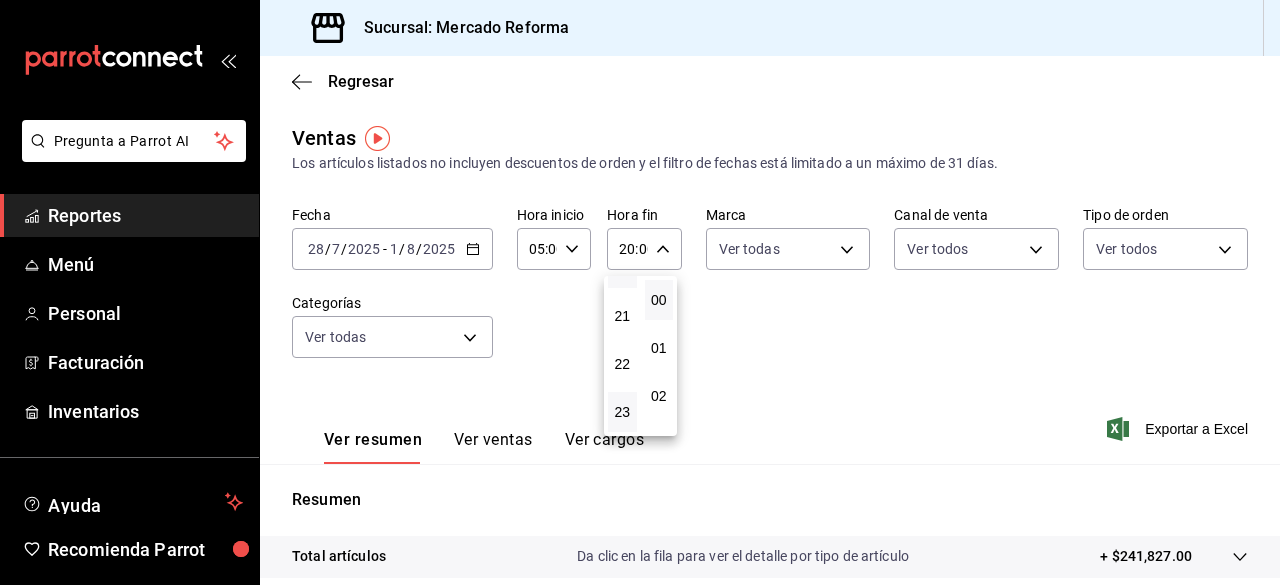 click on "20" at bounding box center [622, 268] 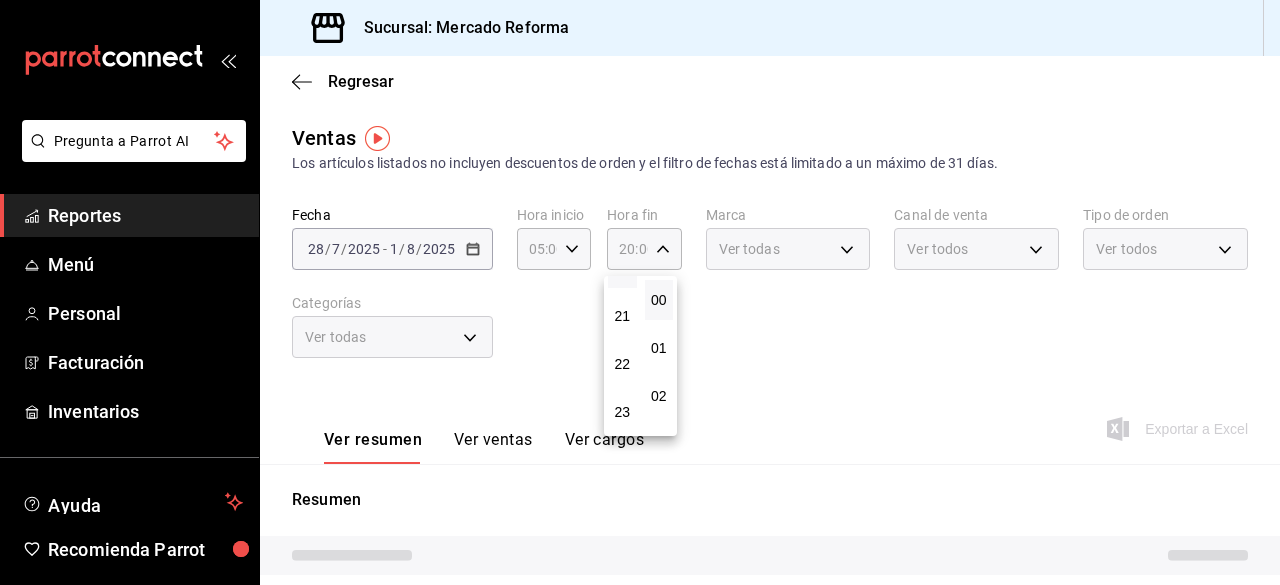 click on "20" at bounding box center (622, 268) 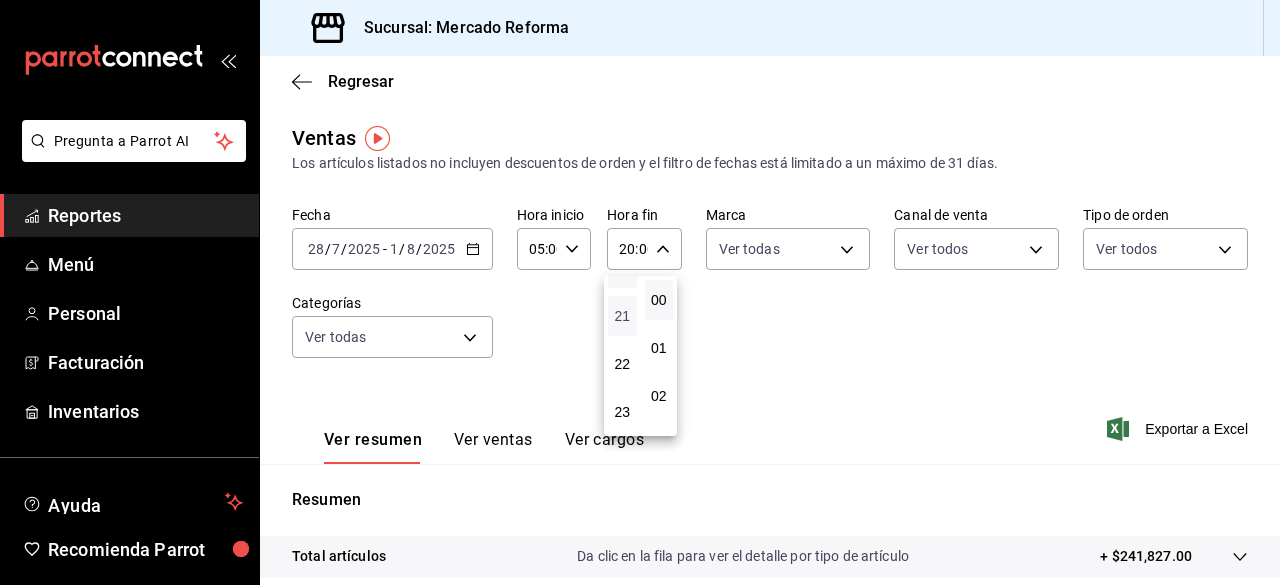 drag, startPoint x: 619, startPoint y: 287, endPoint x: 622, endPoint y: 321, distance: 34.132095 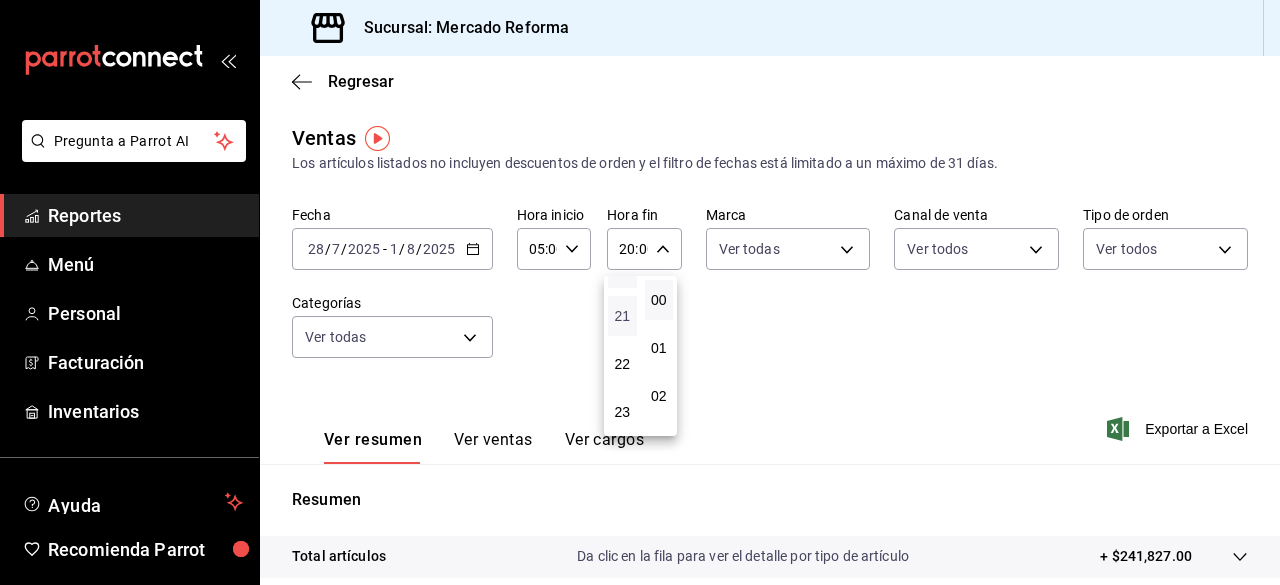 click on "00 01 02 03 04 05 06 07 08 09 10 11 12 13 14 15 16 17 18 19 20 21 22 23" at bounding box center (622, 356) 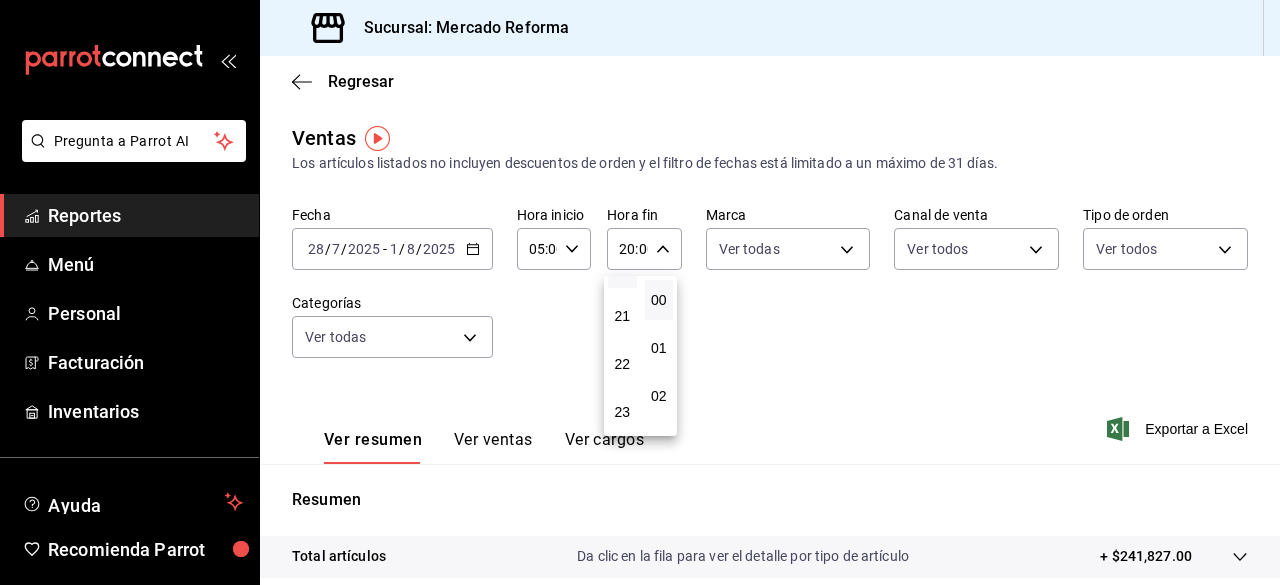 drag, startPoint x: 622, startPoint y: 321, endPoint x: 622, endPoint y: 337, distance: 16 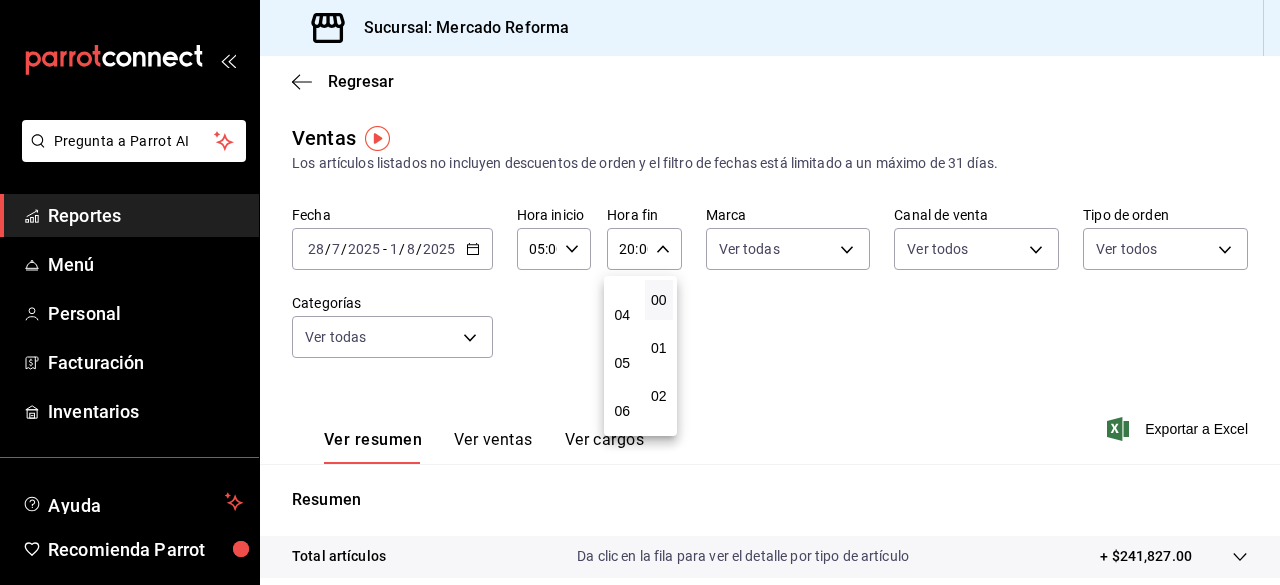 scroll, scrollTop: 176, scrollLeft: 0, axis: vertical 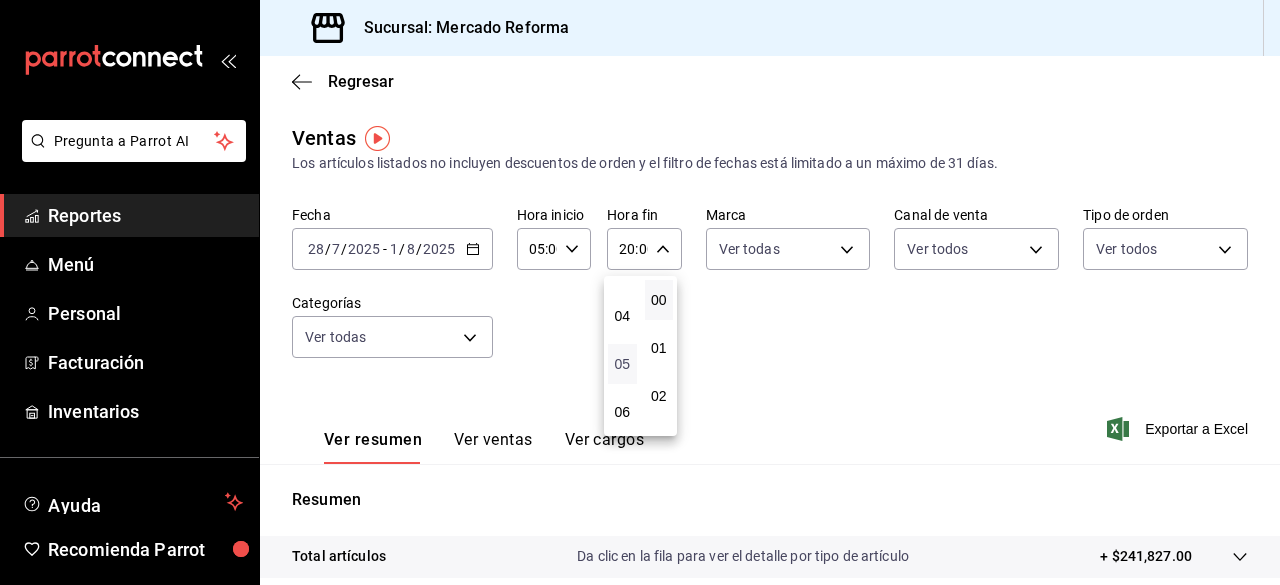 click on "05" at bounding box center (622, 364) 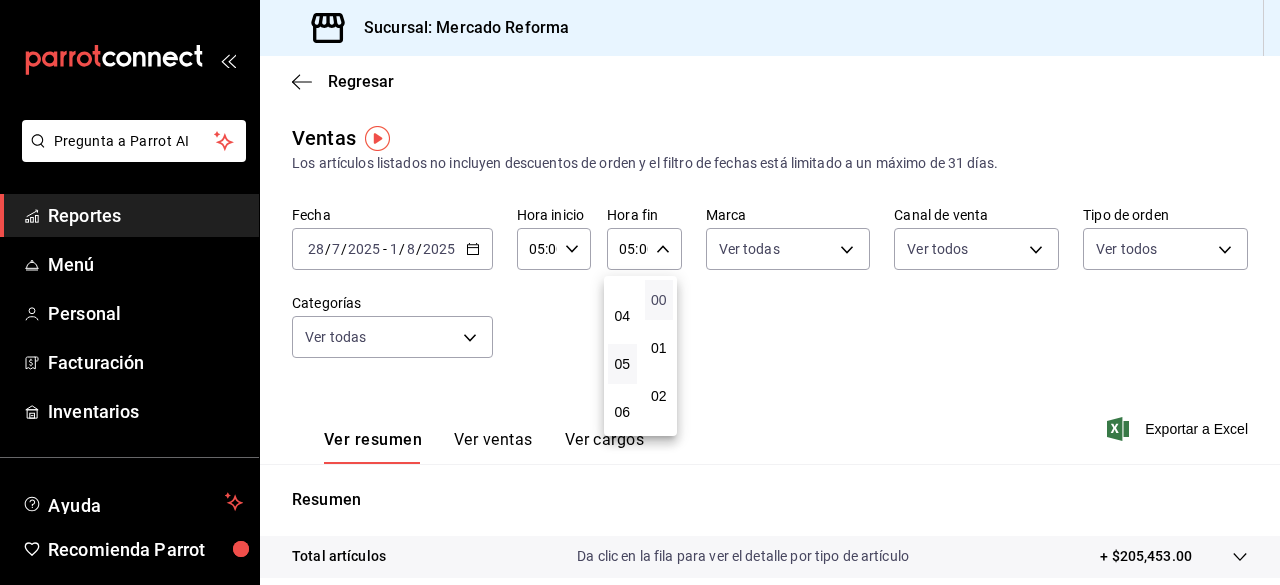 drag, startPoint x: 624, startPoint y: 357, endPoint x: 664, endPoint y: 292, distance: 76.321686 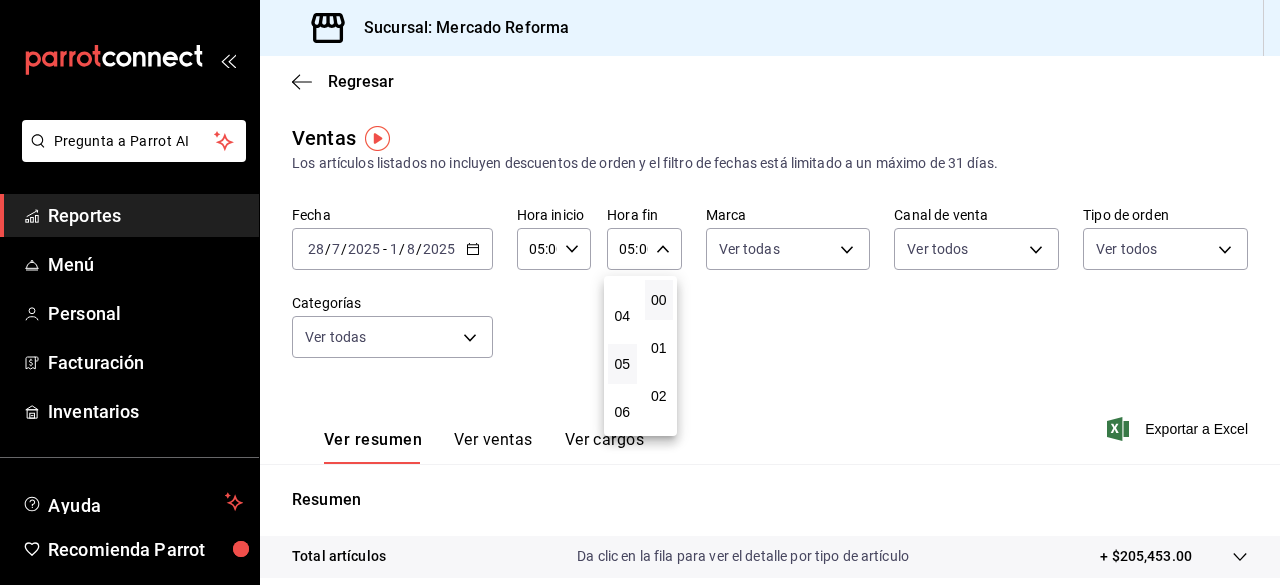 click at bounding box center [640, 292] 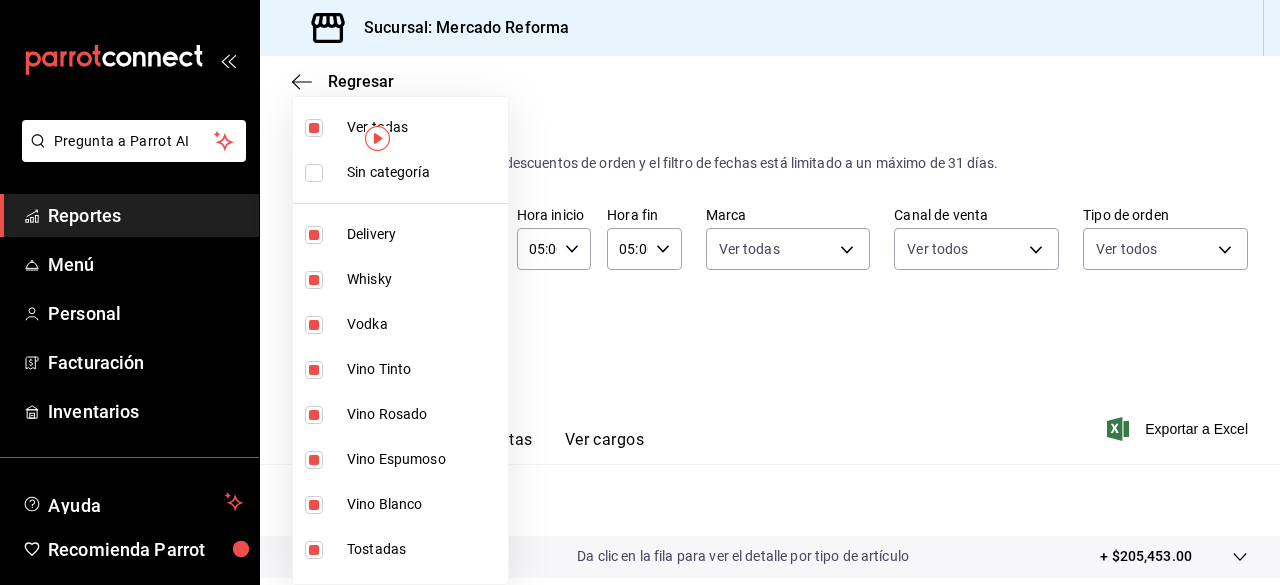 click on "Pregunta a Parrot AI Reportes   Menú   Personal   Facturación   Inventarios   Ayuda Recomienda Parrot   [FIRST] [LAST]   Sugerir nueva función   Sucursal: Mercado Reforma Regresar Ventas Los artículos listados no incluyen descuentos de orden y el filtro de fechas está limitado a un máximo de 31 días. Fecha [YEAR]-[MONTH]-[DAY] [DAY] / [MONTH] / [YEAR] - [YEAR]-[MONTH]-[DAY] [DAY] / [MONTH] / [YEAR] Hora inicio 05:00 Hora inicio Hora fin 05:00 Hora fin Marca Ver todas ae828a00-f9e9-46fb-a95c-bc024de736cf Canal de venta Ver todos PARROT,UBER_EATS,RAPPI,DIDI_FOOD,ONLINE Tipo de orden Ver todos 543b6f55-63b3-4283-b38a-1c71103a1357,8967f16d-2e4d-4984-8791-673d8c0d58d4,EXTERNAL Categorías Ver todas Ver resumen Ver ventas Ver cargos Exportar a Excel Resumen Total artículos Da clic en la fila para ver el detalle por tipo de artículo + $205,453.00 Cargos por servicio  Sin datos por que no se pueden calcular debido al filtro de categorías seleccionado Venta bruta = $205,453.00 Descuentos totales Certificados de regalo Venta total = $205,453.00" at bounding box center [640, 292] 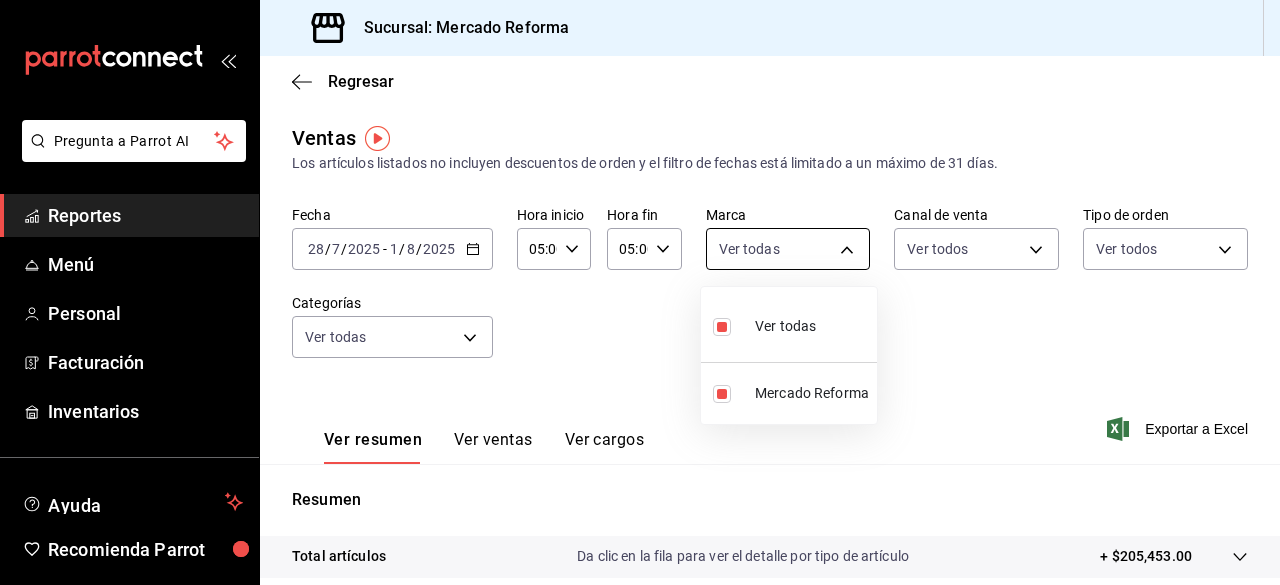 click on "Pregunta a Parrot AI Reportes   Menú   Personal   Facturación   Inventarios   Ayuda Recomienda Parrot   [FIRST] [LAST]   Sugerir nueva función   Sucursal: Mercado Reforma Regresar Ventas Los artículos listados no incluyen descuentos de orden y el filtro de fechas está limitado a un máximo de 31 días. Fecha [YEAR]-[MONTH]-[DAY] [DAY] / [MONTH] / [YEAR] - [YEAR]-[MONTH]-[DAY] [DAY] / [MONTH] / [YEAR] Hora inicio 05:00 Hora inicio Hora fin 05:00 Hora fin Marca Ver todas ae828a00-f9e9-46fb-a95c-bc024de736cf Canal de venta Ver todos PARROT,UBER_EATS,RAPPI,DIDI_FOOD,ONLINE Tipo de orden Ver todos 543b6f55-63b3-4283-b38a-1c71103a1357,8967f16d-2e4d-4984-8791-673d8c0d58d4,EXTERNAL Categorías Ver todas Ver resumen Ver ventas Ver cargos Exportar a Excel Resumen Total artículos Da clic en la fila para ver el detalle por tipo de artículo + $205,453.00 Cargos por servicio  Sin datos por que no se pueden calcular debido al filtro de categorías seleccionado Venta bruta = $205,453.00 Descuentos totales Certificados de regalo Venta total = $205,453.00" at bounding box center (640, 292) 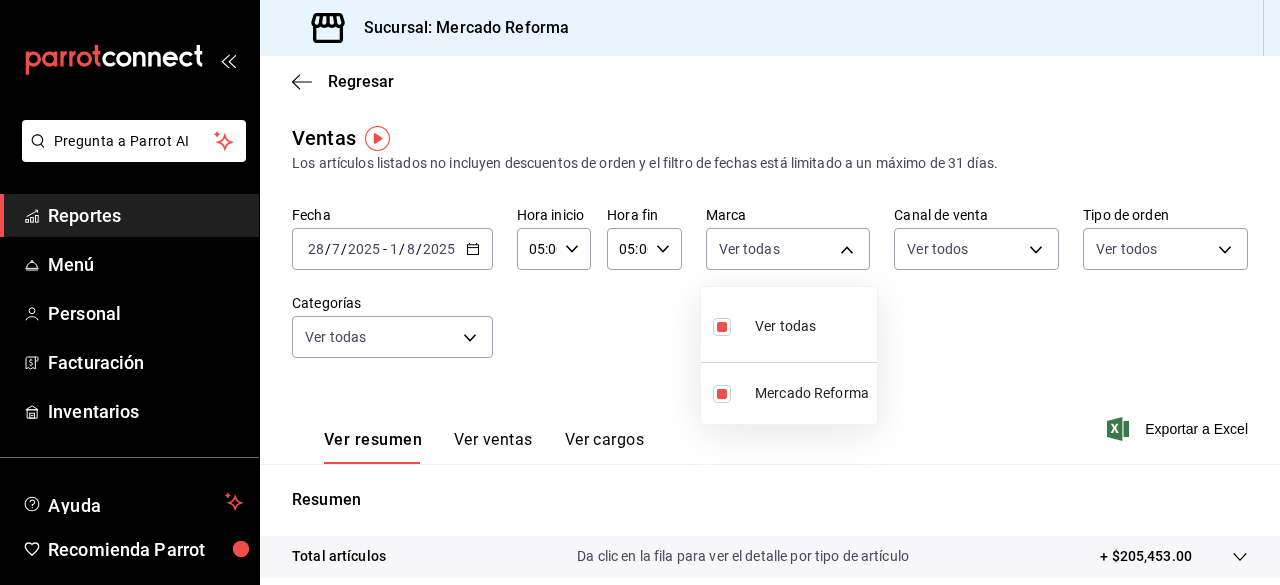 click at bounding box center [640, 292] 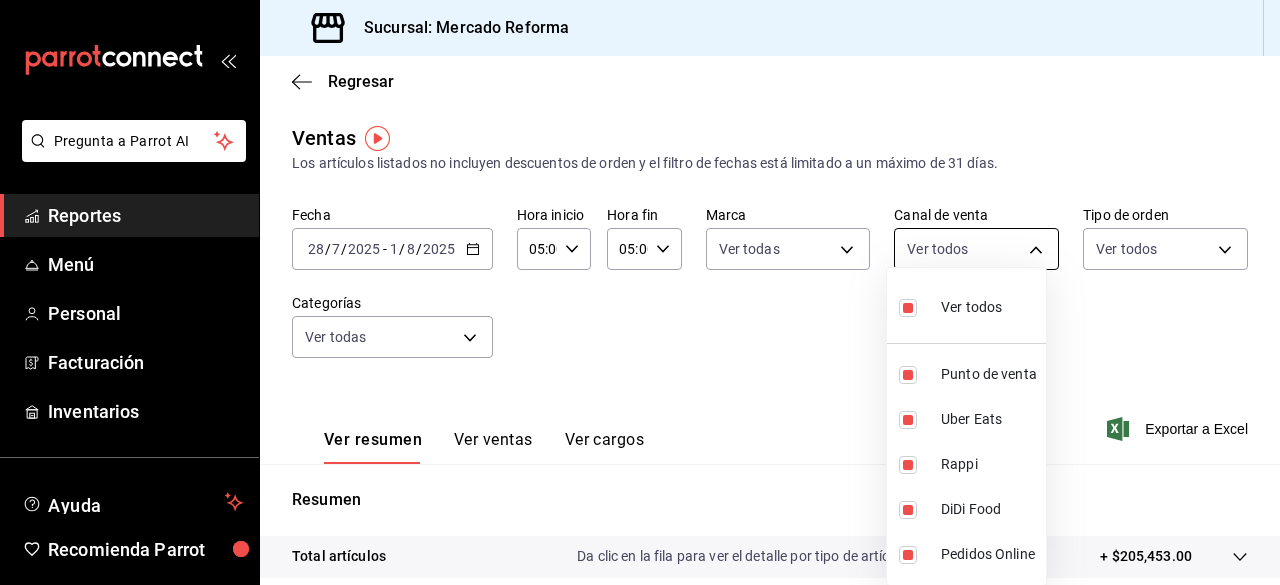 click on "Pregunta a Parrot AI Reportes   Menú   Personal   Facturación   Inventarios   Ayuda Recomienda Parrot   [FIRST] [LAST]   Sugerir nueva función   Sucursal: Mercado Reforma Regresar Ventas Los artículos listados no incluyen descuentos de orden y el filtro de fechas está limitado a un máximo de 31 días. Fecha [YEAR]-[MONTH]-[DAY] [DAY] / [MONTH] / [YEAR] - [YEAR]-[MONTH]-[DAY] [DAY] / [MONTH] / [YEAR] Hora inicio 05:00 Hora inicio Hora fin 05:00 Hora fin Marca Ver todas ae828a00-f9e9-46fb-a95c-bc024de736cf Canal de venta Ver todos PARROT,UBER_EATS,RAPPI,DIDI_FOOD,ONLINE Tipo de orden Ver todos 543b6f55-63b3-4283-b38a-1c71103a1357,8967f16d-2e4d-4984-8791-673d8c0d58d4,EXTERNAL Categorías Ver todas Ver resumen Ver ventas Ver cargos Exportar a Excel Resumen Total artículos Da clic en la fila para ver el detalle por tipo de artículo + $205,453.00 Cargos por servicio  Sin datos por que no se pueden calcular debido al filtro de categorías seleccionado Venta bruta = $205,453.00 Descuentos totales Certificados de regalo Venta total = $205,453.00" at bounding box center [640, 292] 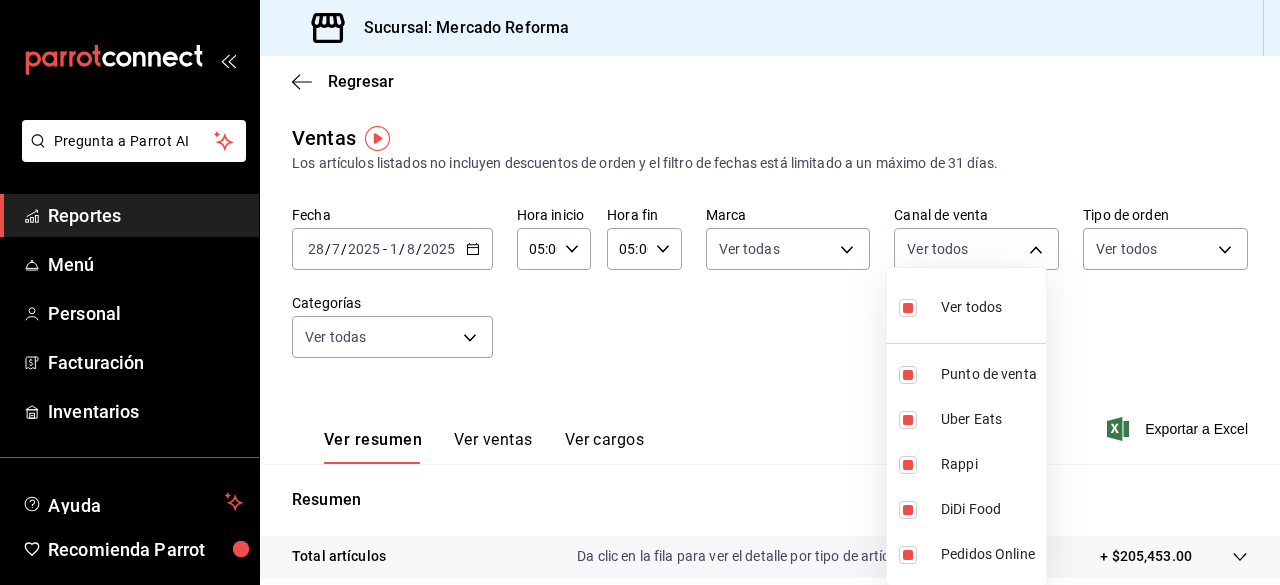 click at bounding box center (640, 292) 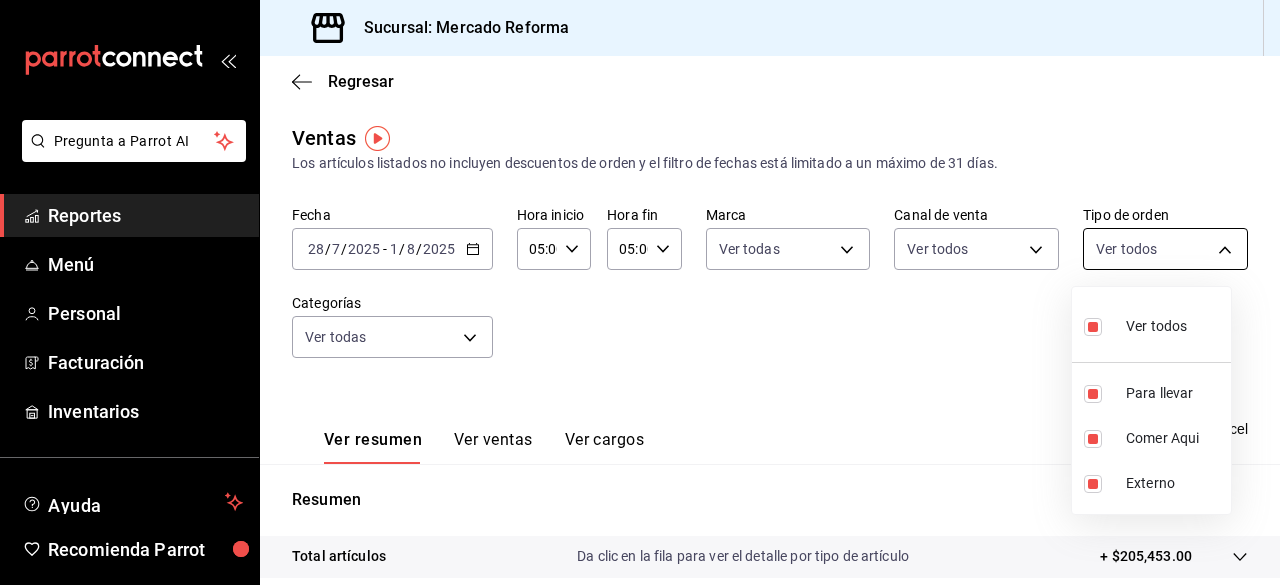 click on "Pregunta a Parrot AI Reportes   Menú   Personal   Facturación   Inventarios   Ayuda Recomienda Parrot   [FIRST] [LAST]   Sugerir nueva función   Sucursal: Mercado Reforma Regresar Ventas Los artículos listados no incluyen descuentos de orden y el filtro de fechas está limitado a un máximo de 31 días. Fecha [YEAR]-[MONTH]-[DAY] [DAY] / [MONTH] / [YEAR] - [YEAR]-[MONTH]-[DAY] [DAY] / [MONTH] / [YEAR] Hora inicio 05:00 Hora inicio Hora fin 05:00 Hora fin Marca Ver todas ae828a00-f9e9-46fb-a95c-bc024de736cf Canal de venta Ver todos PARROT,UBER_EATS,RAPPI,DIDI_FOOD,ONLINE Tipo de orden Ver todos 543b6f55-63b3-4283-b38a-1c71103a1357,8967f16d-2e4d-4984-8791-673d8c0d58d4,EXTERNAL Categorías Ver todas Ver resumen Ver ventas Ver cargos Exportar a Excel Resumen Total artículos Da clic en la fila para ver el detalle por tipo de artículo + $205,453.00 Cargos por servicio  Sin datos por que no se pueden calcular debido al filtro de categorías seleccionado Venta bruta = $205,453.00 Descuentos totales Certificados de regalo Venta total = $205,453.00" at bounding box center (640, 292) 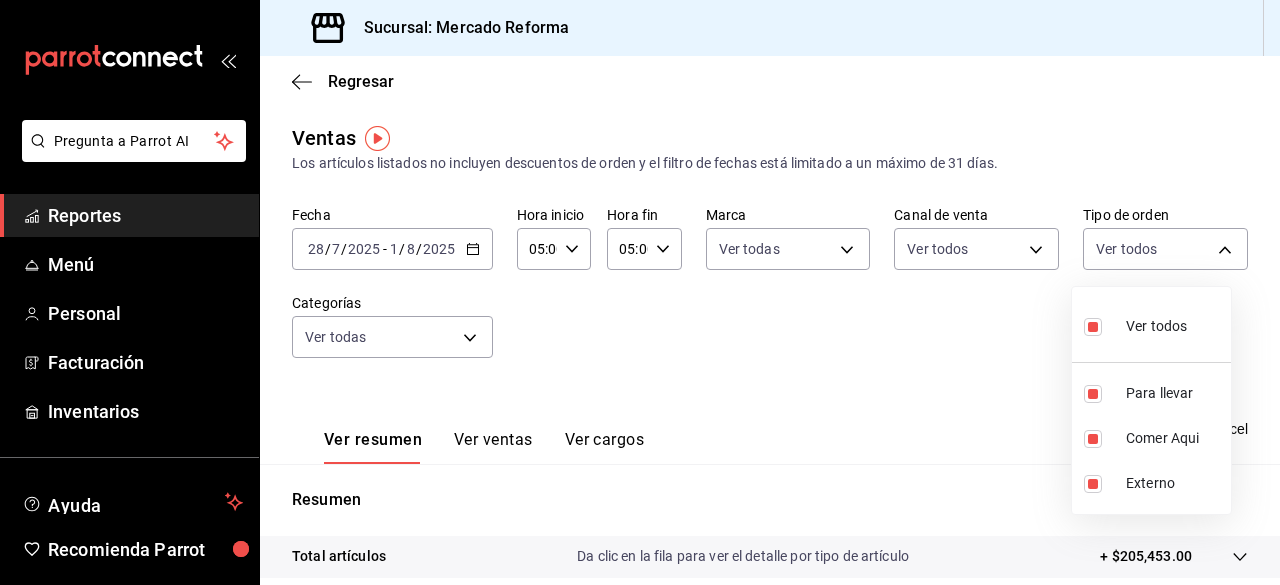 click at bounding box center (640, 292) 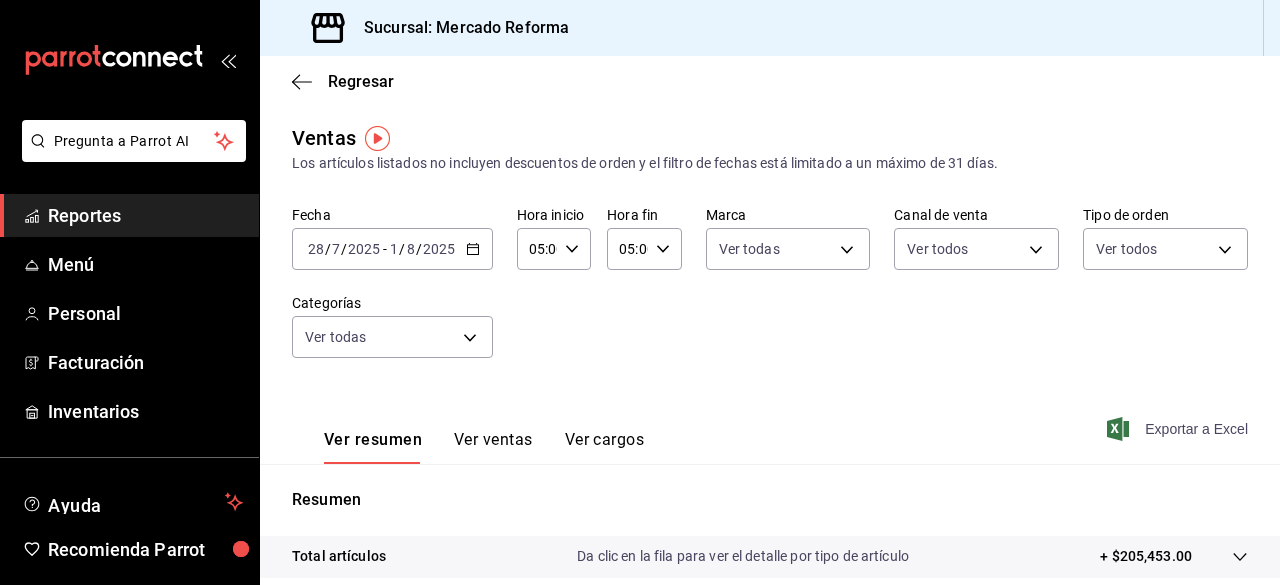 click on "Exportar a Excel" at bounding box center [1179, 429] 